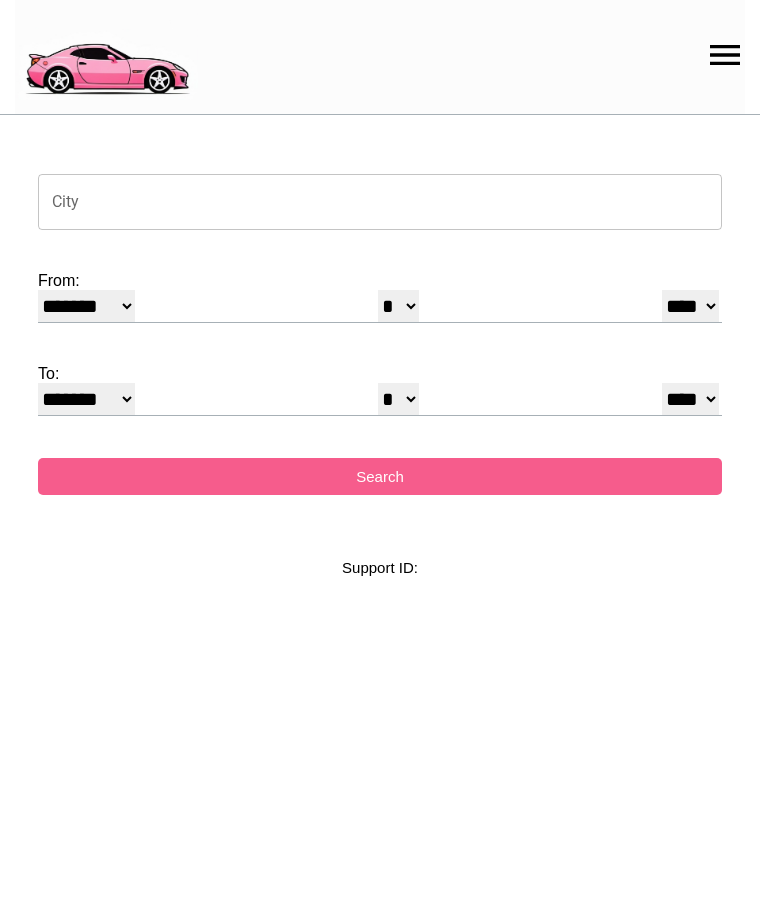 select on "*" 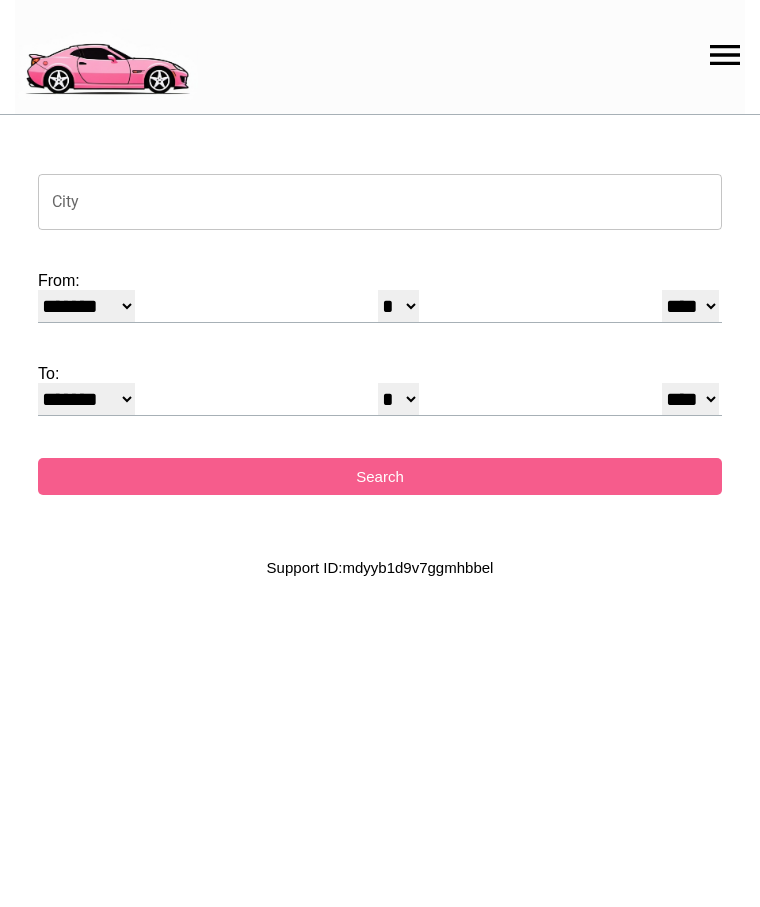 scroll, scrollTop: 0, scrollLeft: 0, axis: both 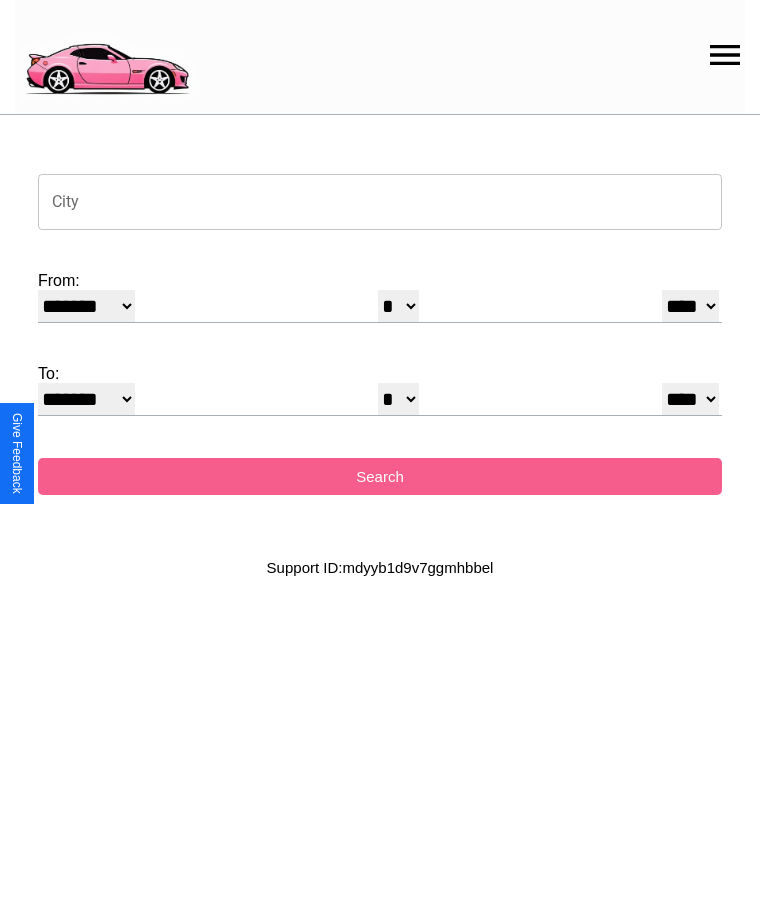 click on "City" at bounding box center [380, 202] 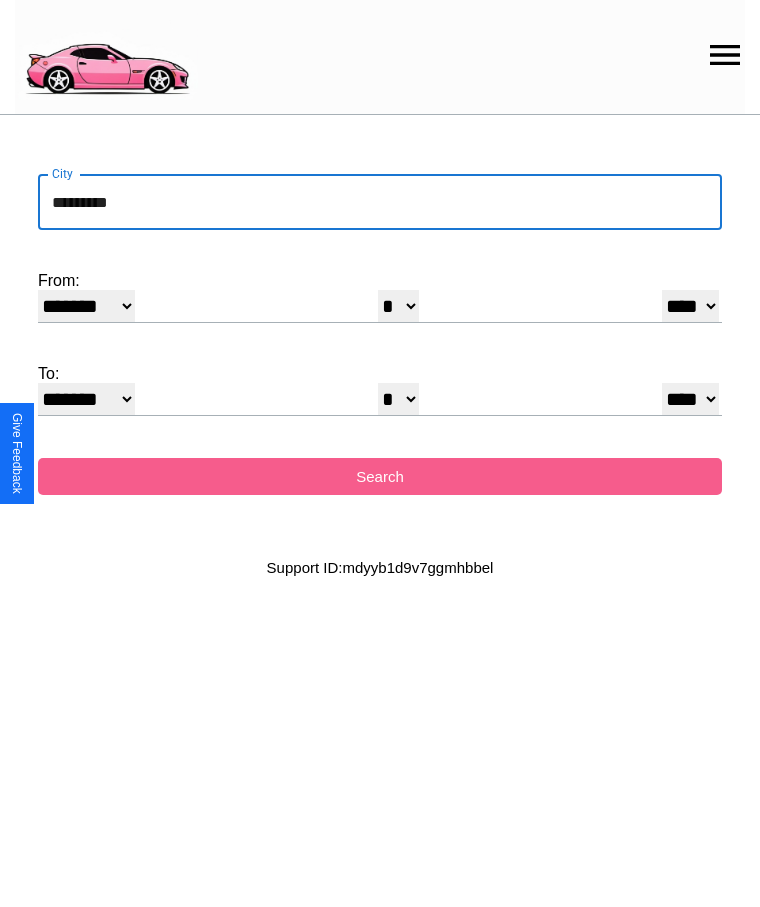 type on "*********" 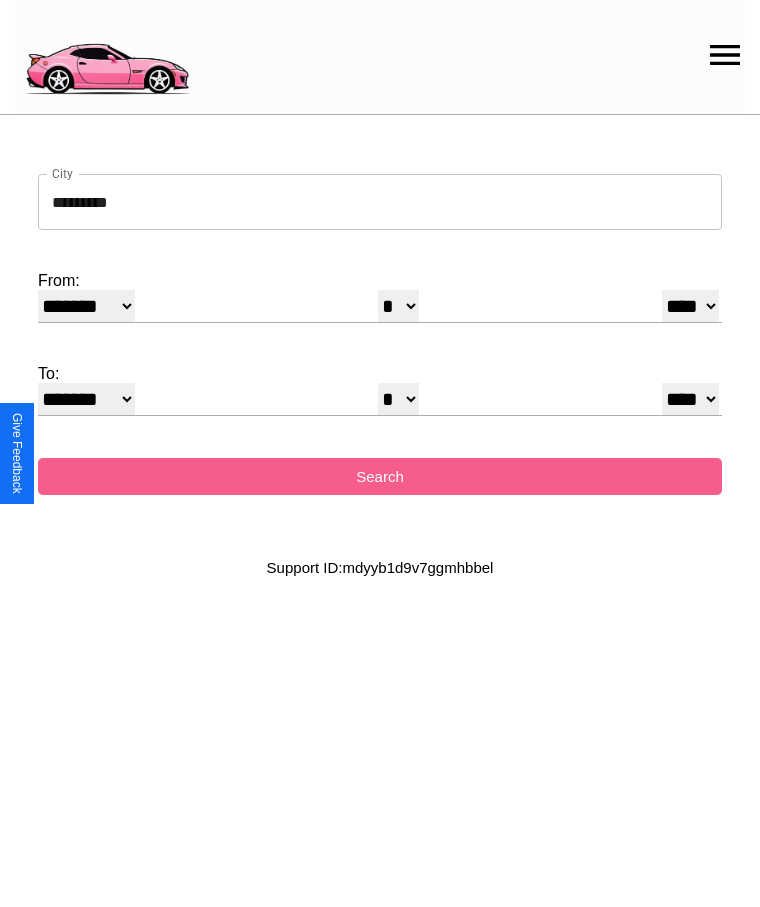 click on "******* ******** ***** ***** *** **** **** ****** ********* ******* ******** ********" at bounding box center [86, 306] 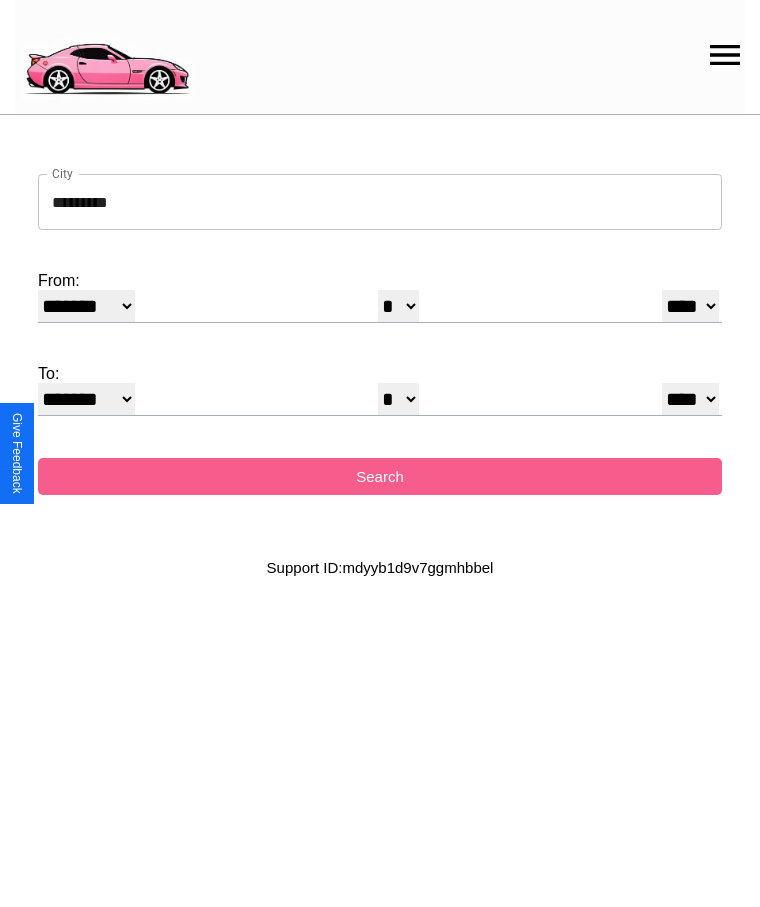 select on "*" 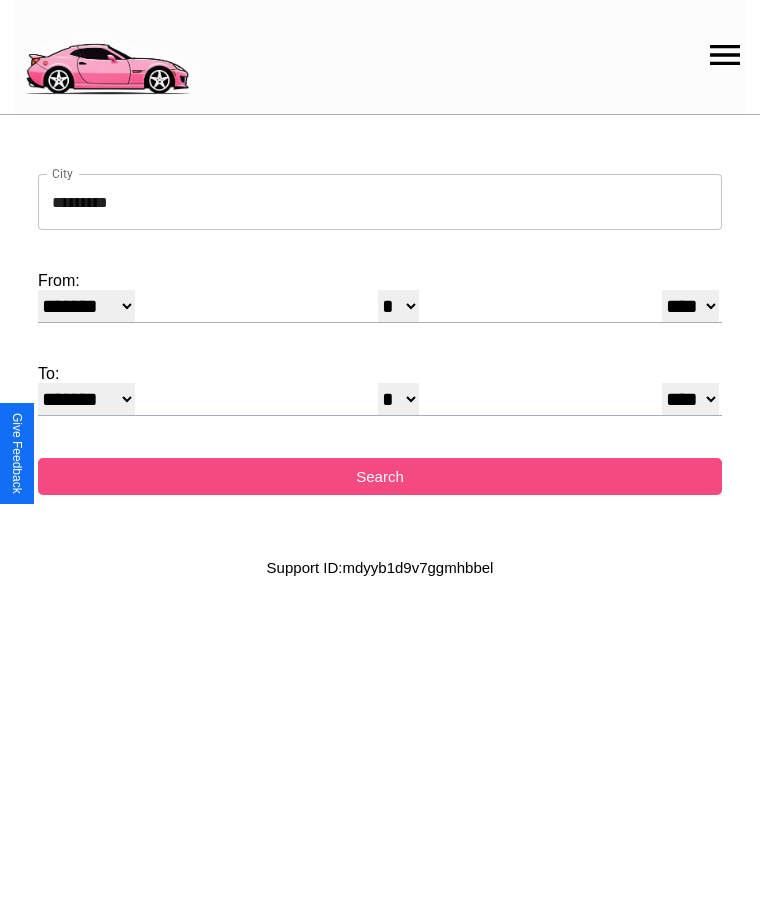click on "Search" at bounding box center [380, 476] 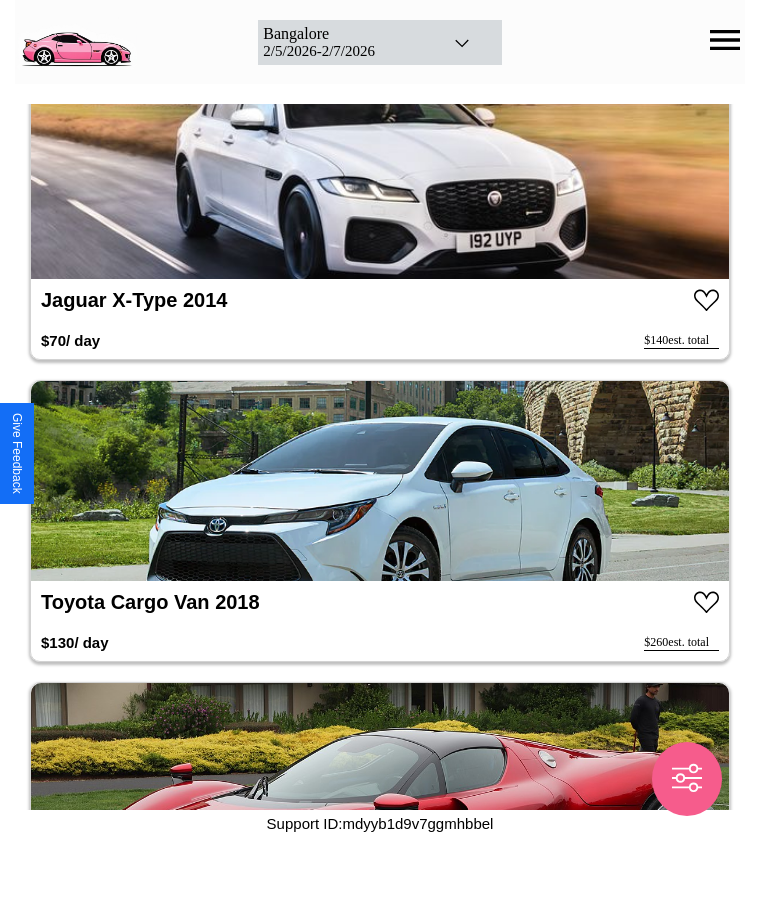 scroll, scrollTop: 6462, scrollLeft: 0, axis: vertical 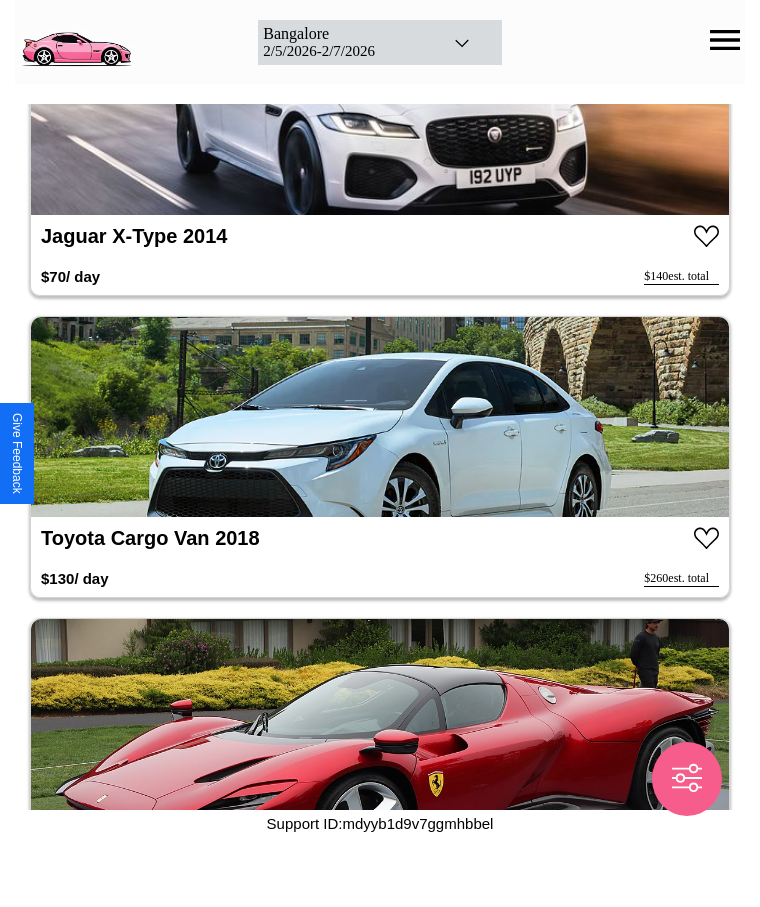 click at bounding box center [380, 417] 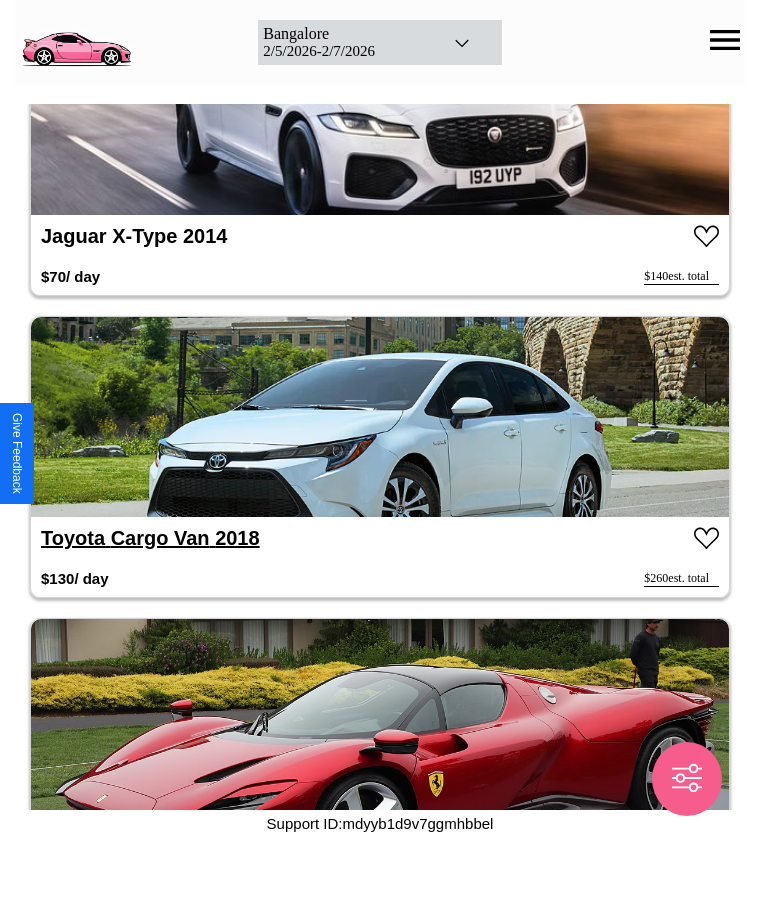 click on "Toyota   Cargo Van   2018" at bounding box center (150, 538) 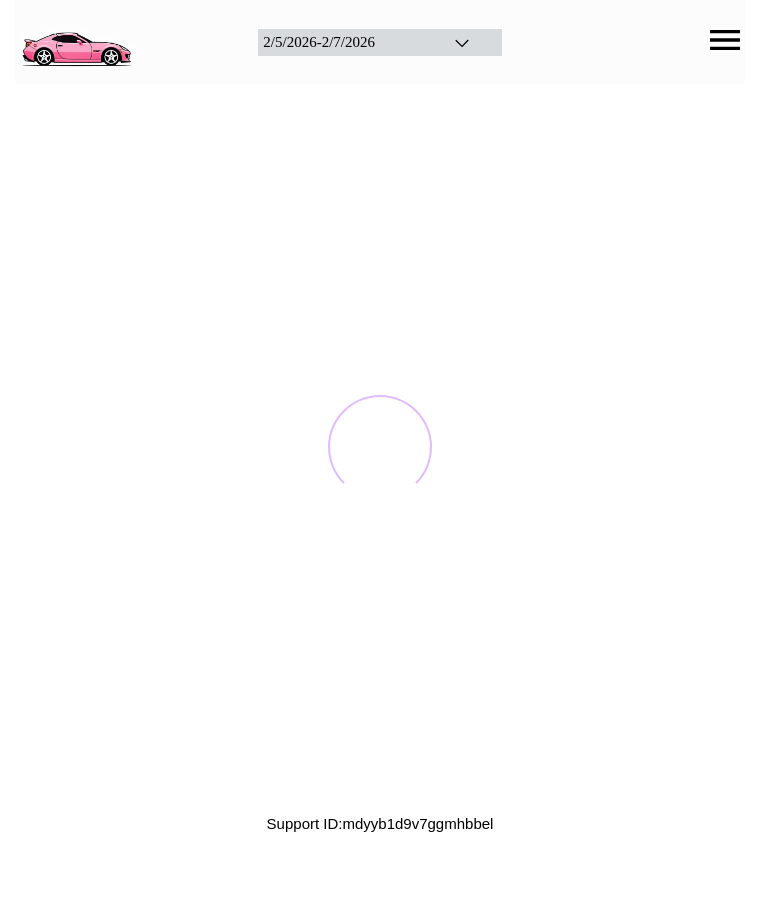 scroll, scrollTop: 0, scrollLeft: 0, axis: both 